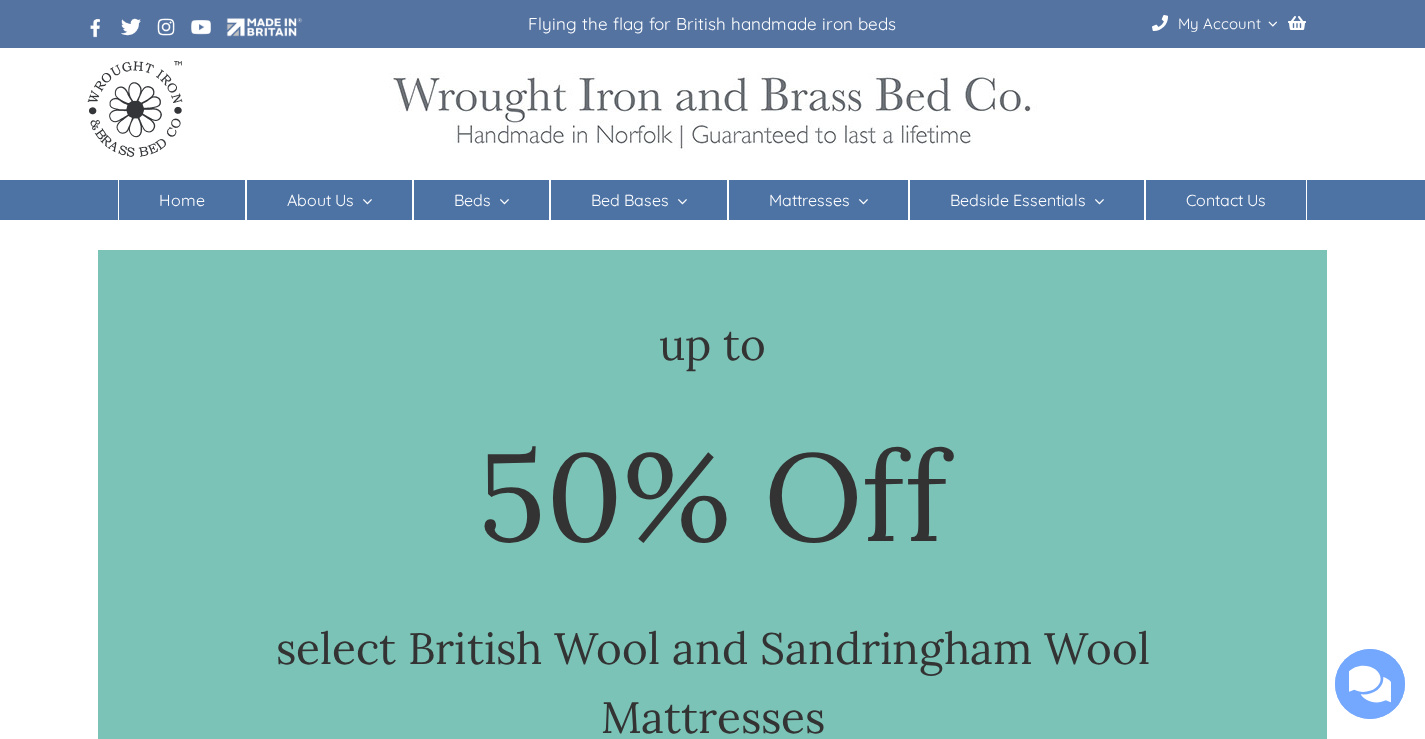 scroll, scrollTop: 0, scrollLeft: 0, axis: both 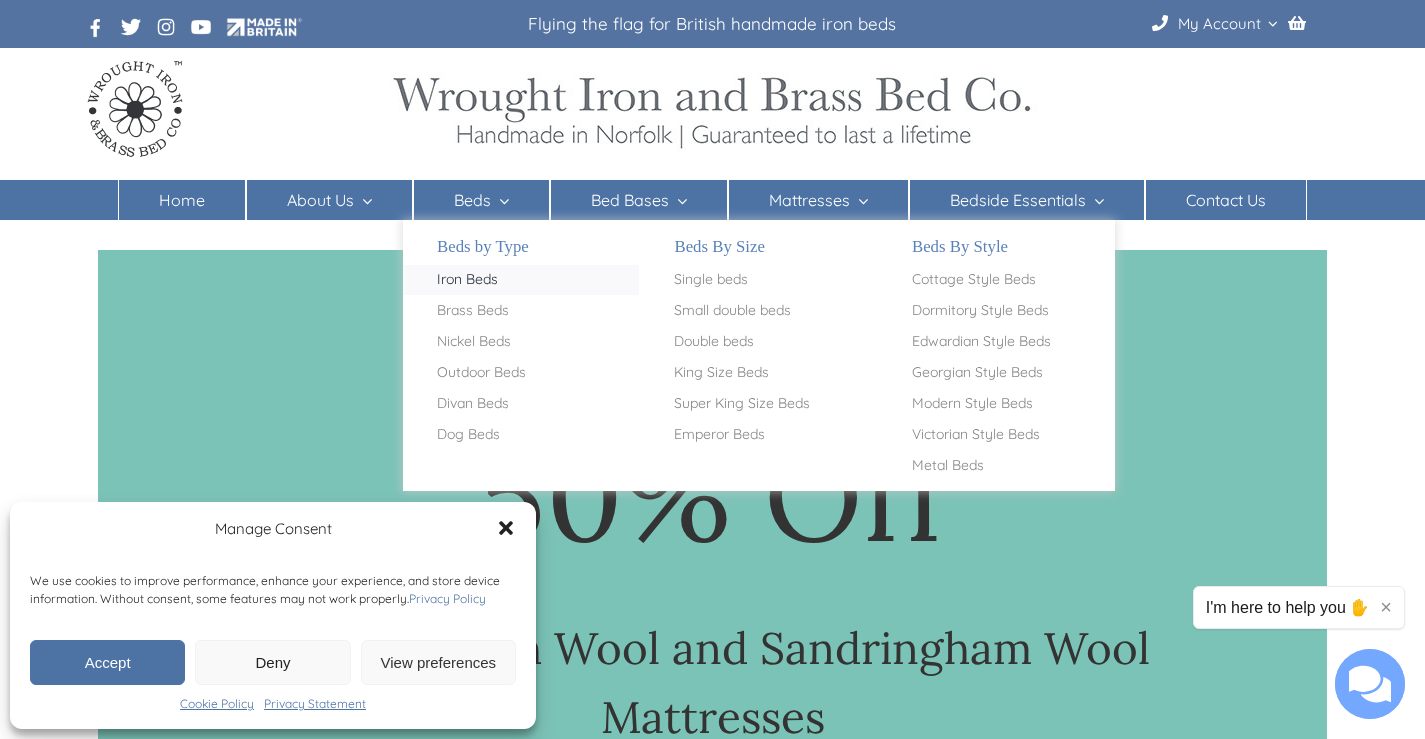 click on "Iron Beds" at bounding box center [467, 280] 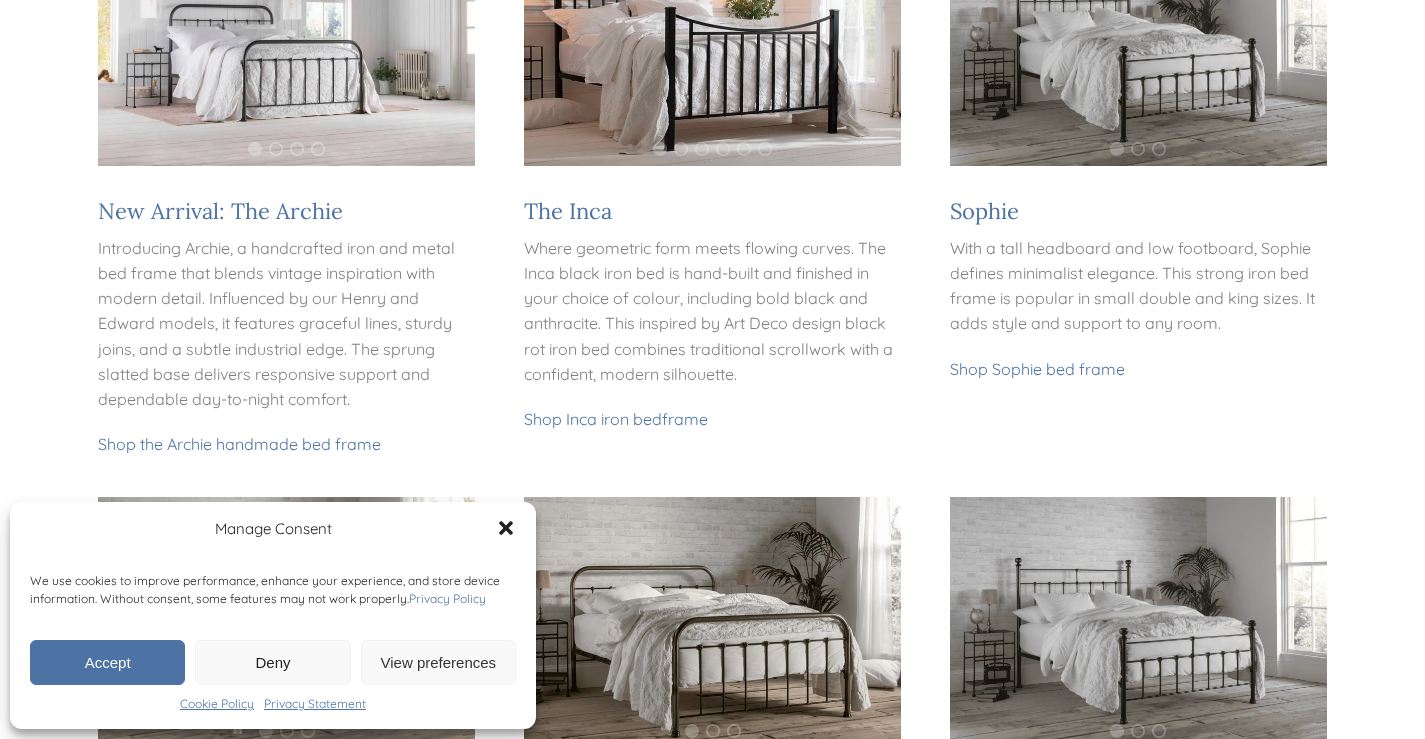scroll, scrollTop: 0, scrollLeft: 0, axis: both 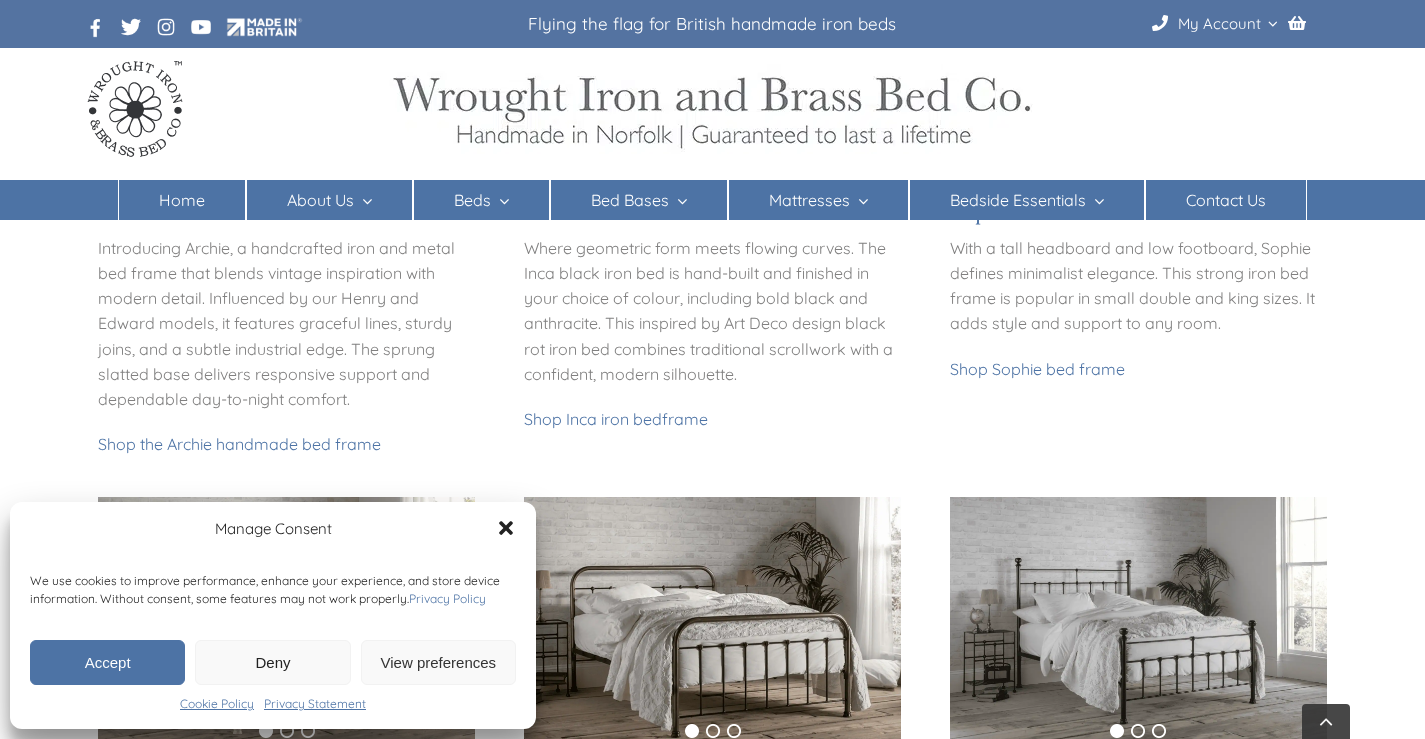 click on "Manage Consent" at bounding box center (273, 529) 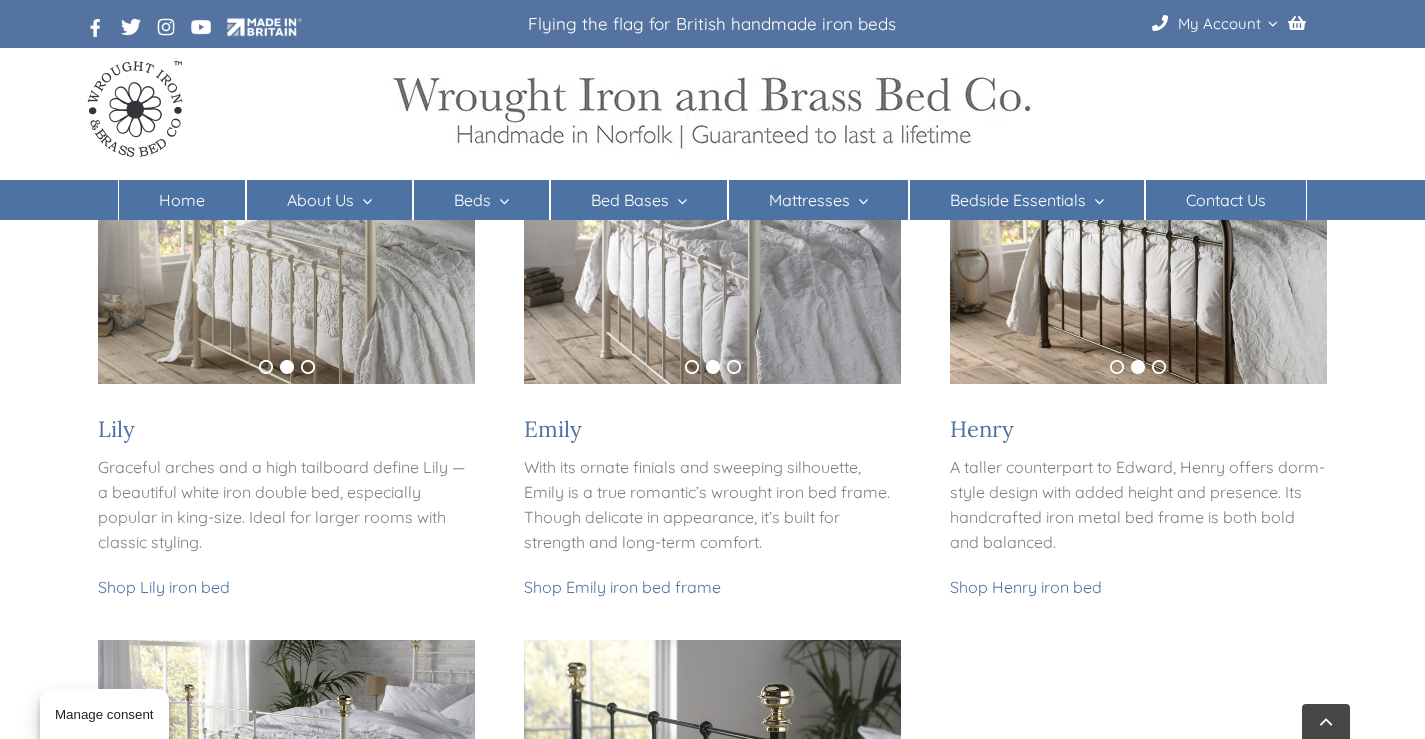 scroll, scrollTop: 1600, scrollLeft: 0, axis: vertical 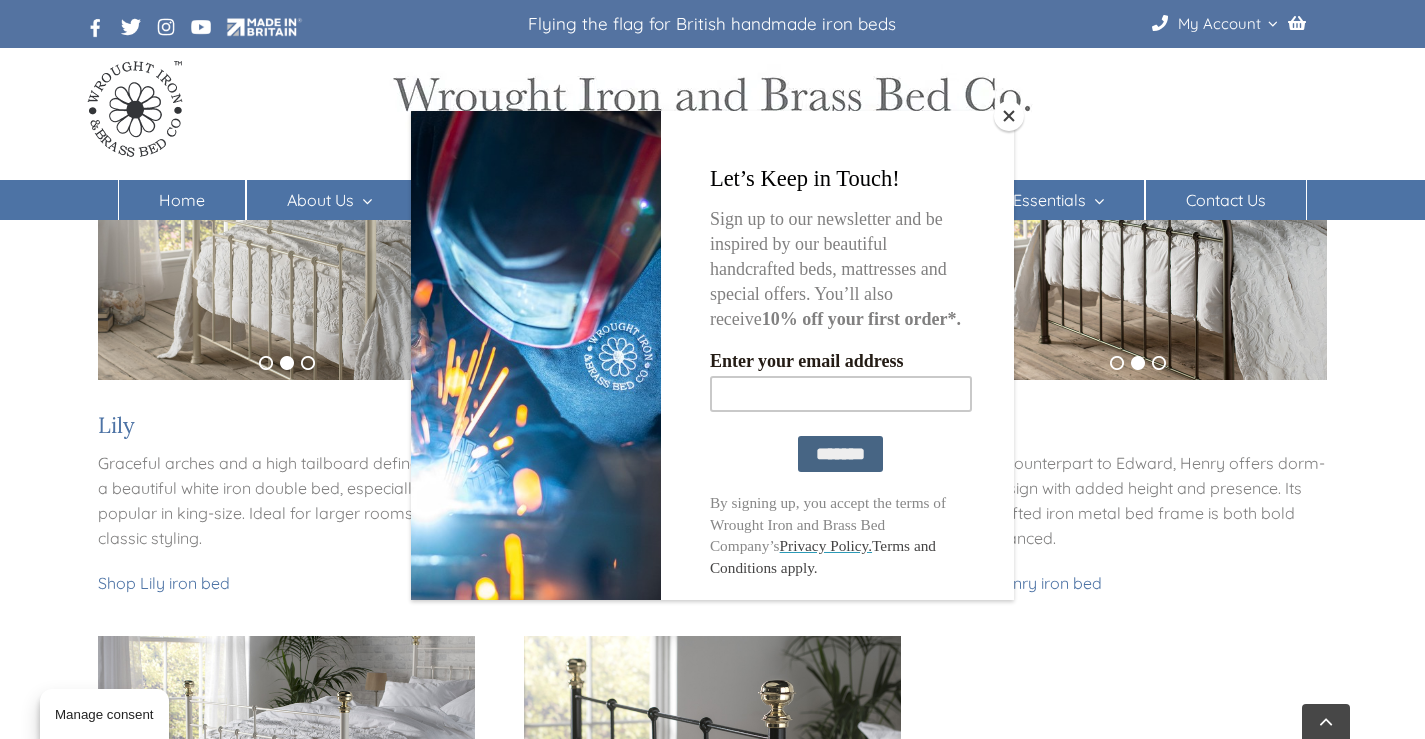 click at bounding box center (1009, 116) 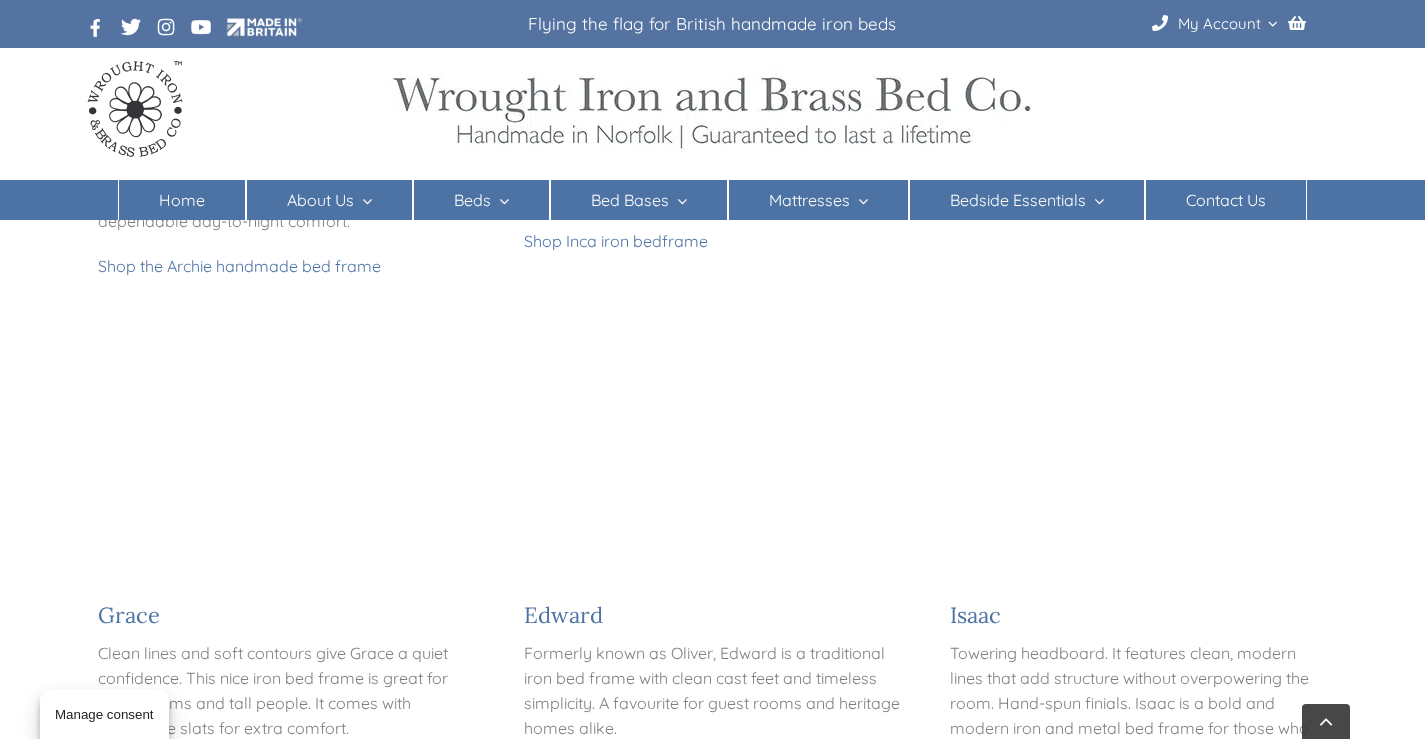 scroll, scrollTop: 900, scrollLeft: 0, axis: vertical 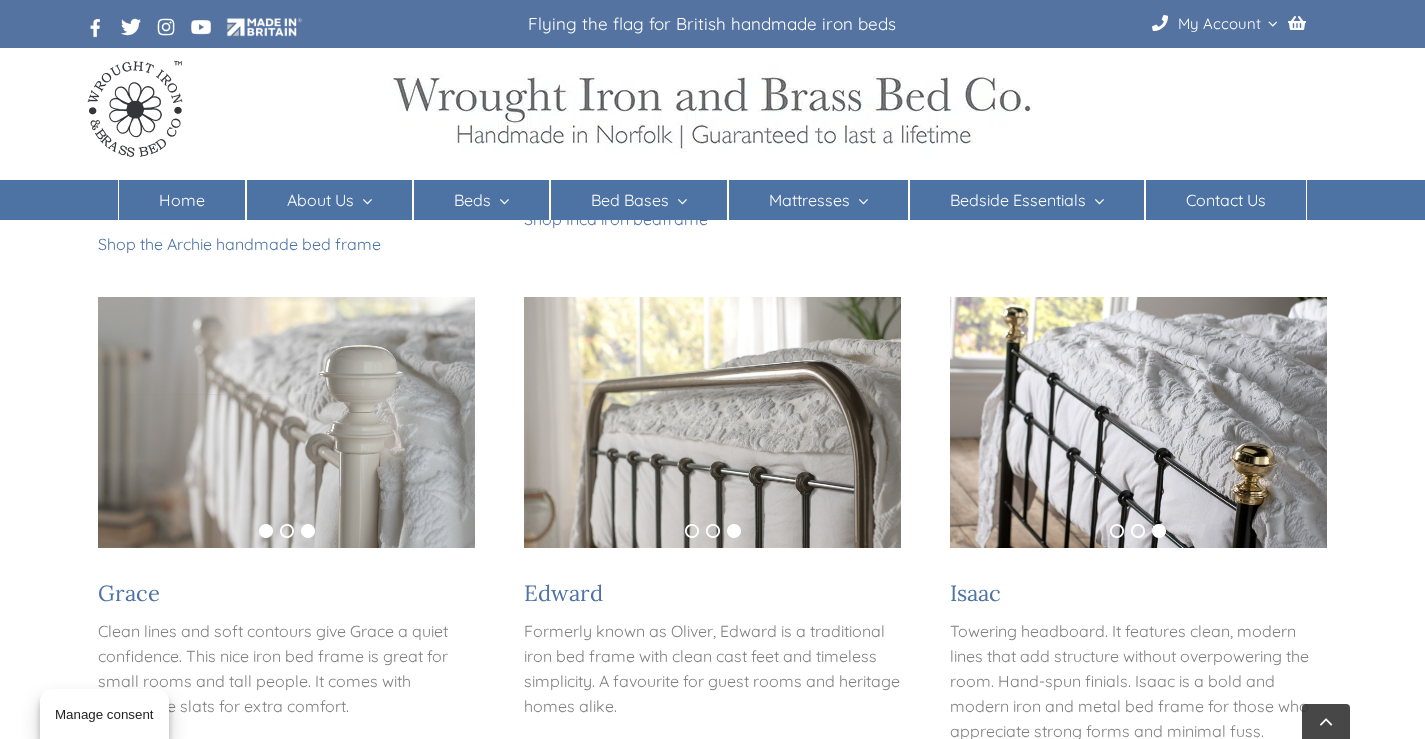 click on "1" at bounding box center (266, 531) 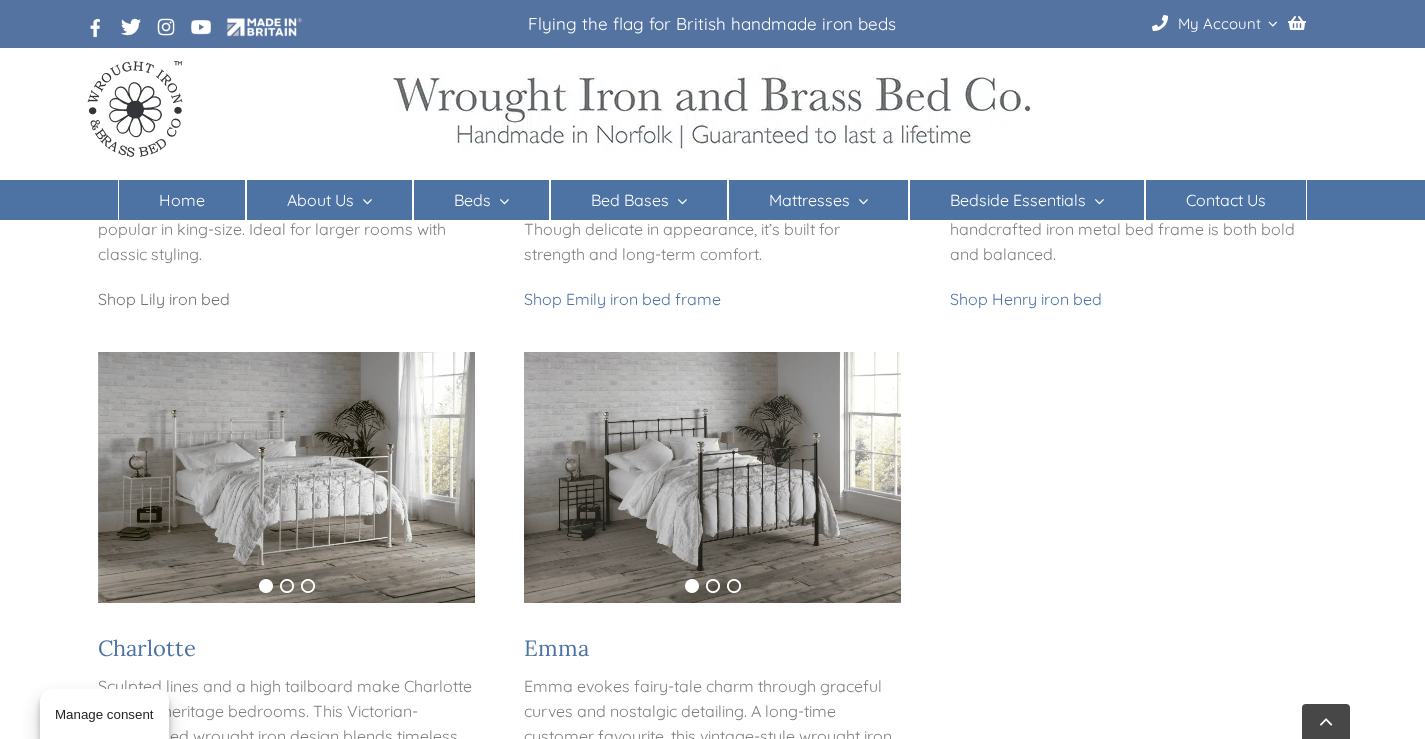 scroll, scrollTop: 1787, scrollLeft: 0, axis: vertical 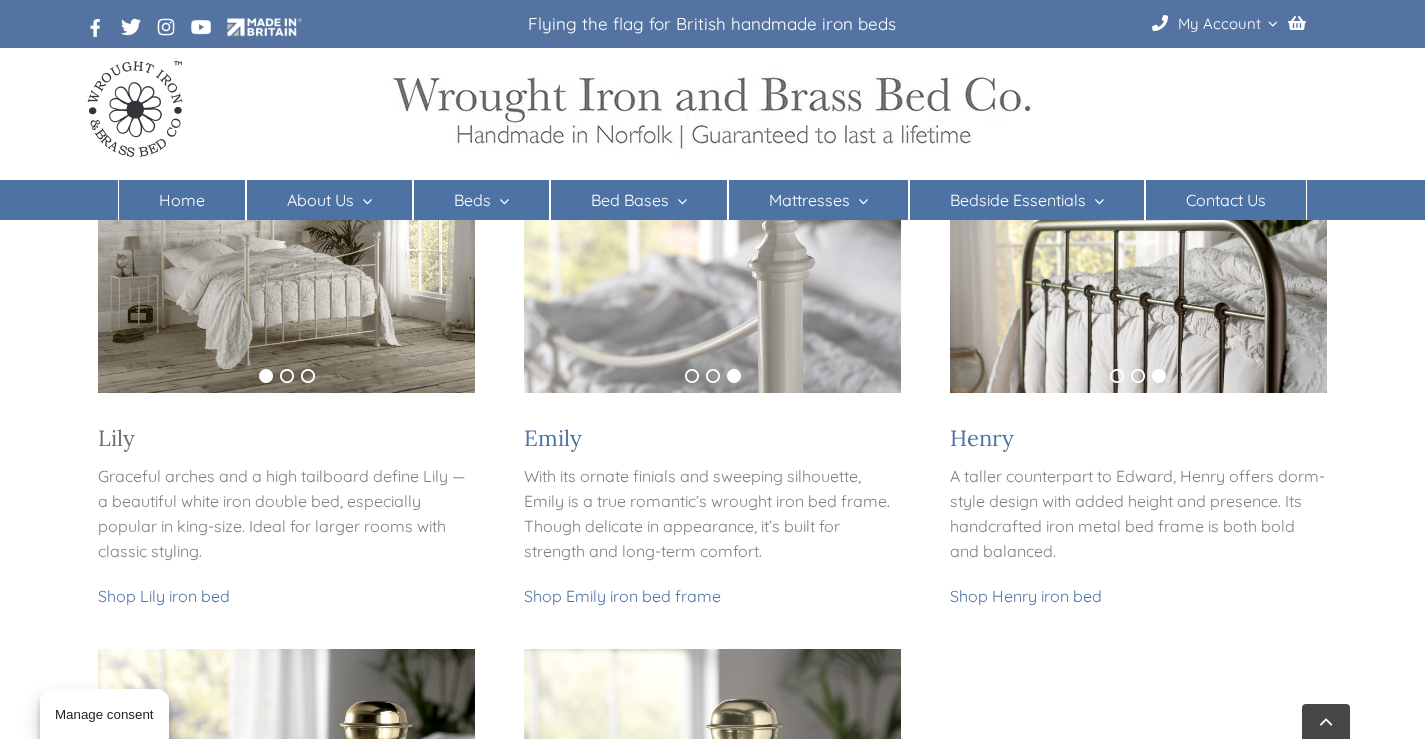 click on "Lily" at bounding box center (116, 438) 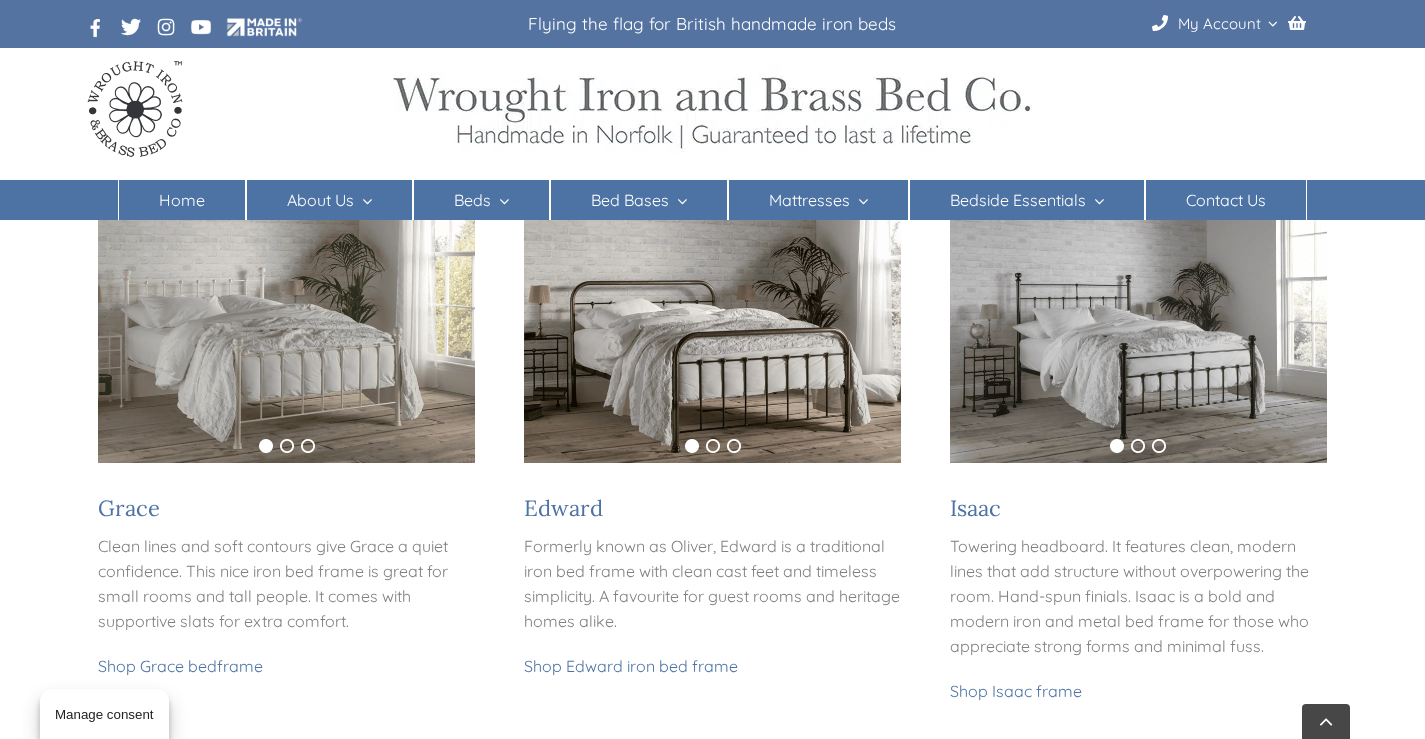 scroll, scrollTop: 887, scrollLeft: 0, axis: vertical 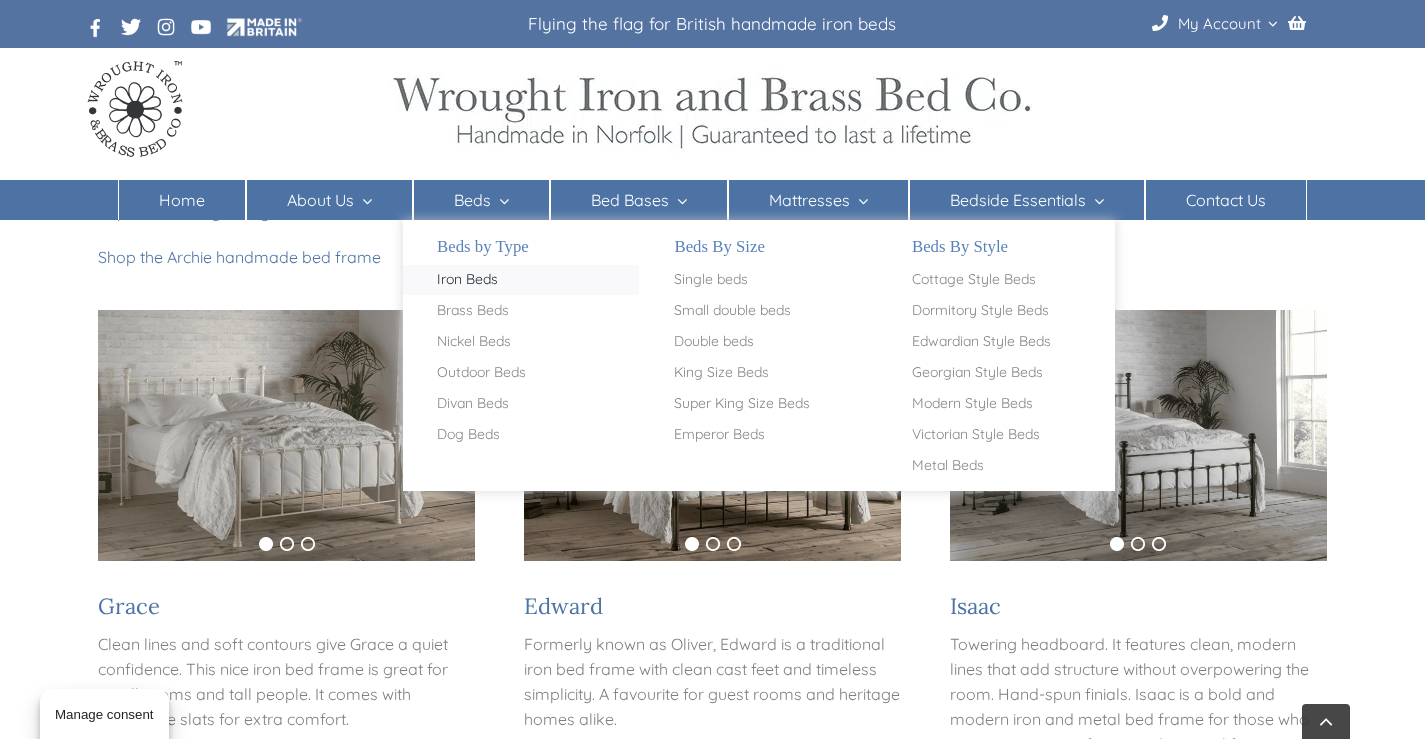 click on "Iron Beds" at bounding box center [467, 280] 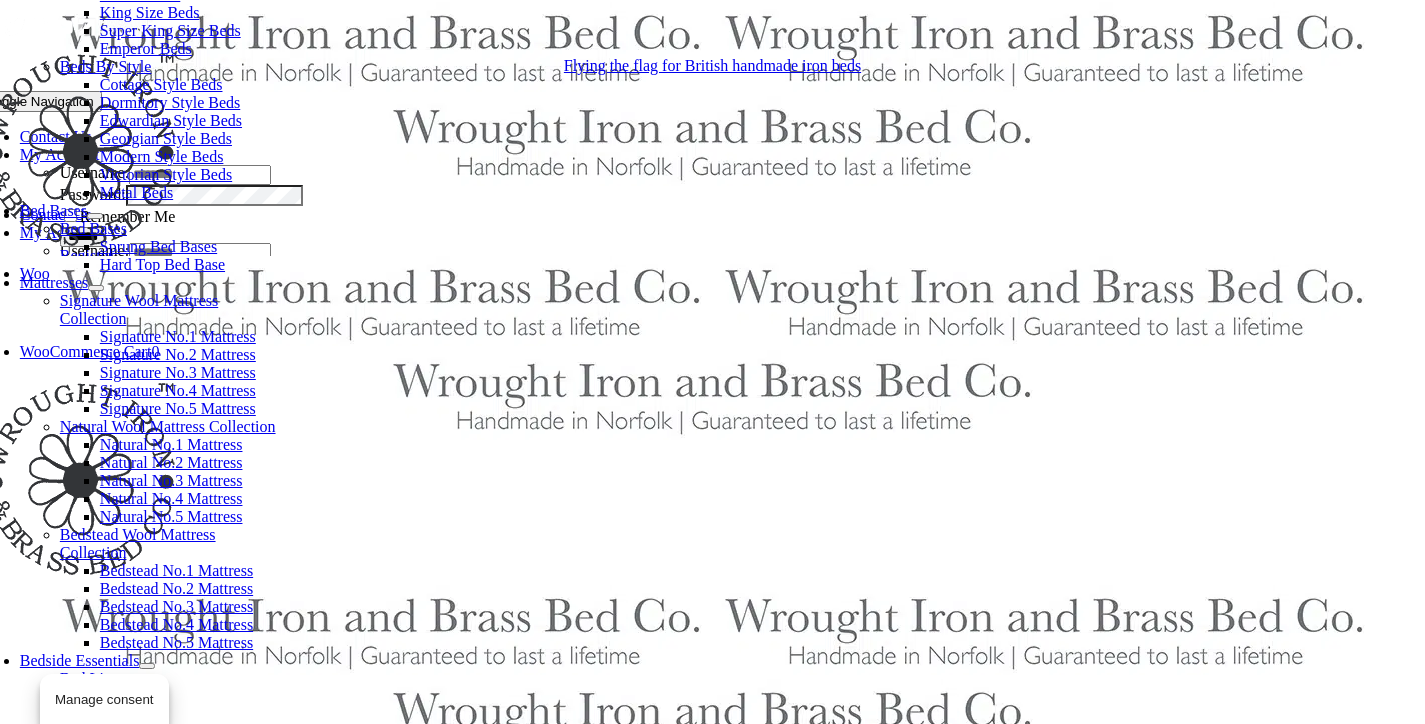 scroll, scrollTop: 3000, scrollLeft: 0, axis: vertical 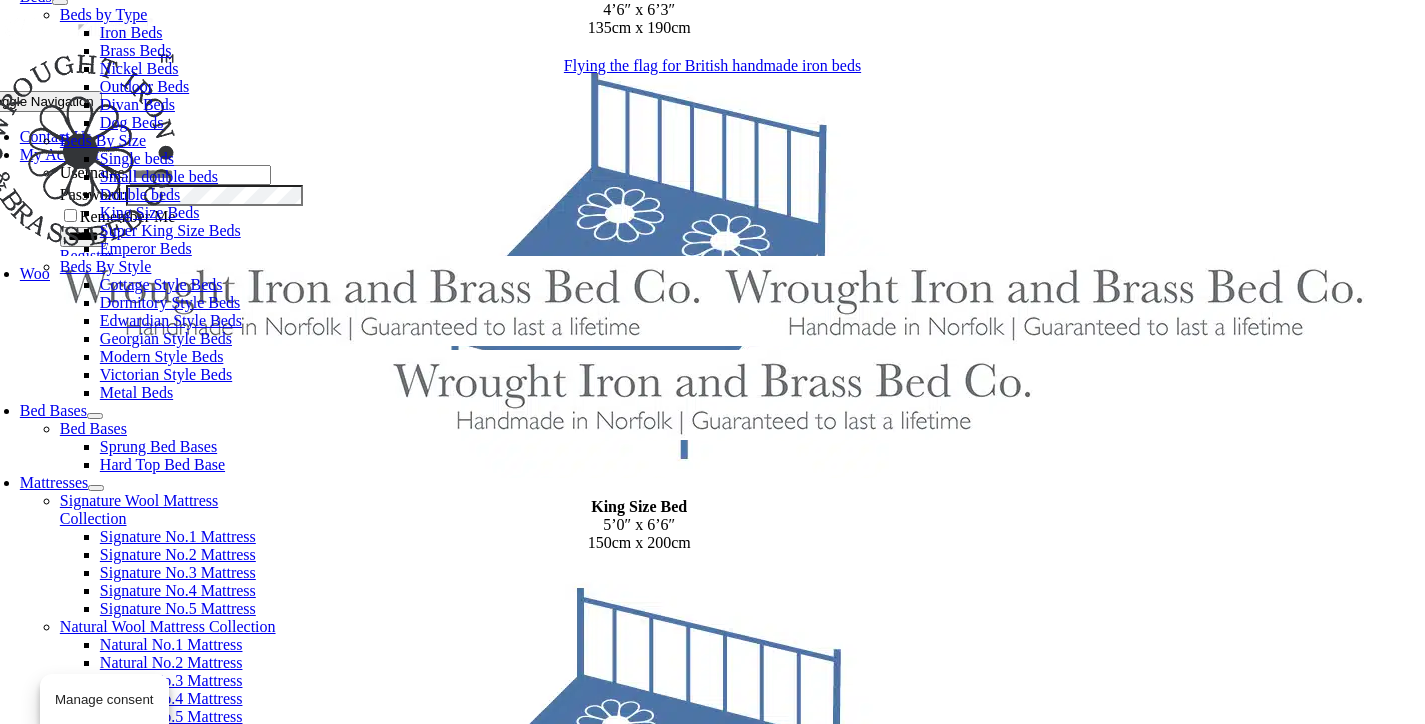 click on "Beds by Type Iron Beds Brass Beds Nickel Beds Outdoor Beds Divan Beds Dog Beds Beds By Size Single beds Small double beds Double beds King Size Beds Super King Size Beds Emperor Beds Beds By Style Cottage Style Beds Dormitory Style Beds Edwardian Style Beds Georgian Style Beds Modern Style Beds Victorian Style Beds Metal Beds" at bounding box center (376, 204) 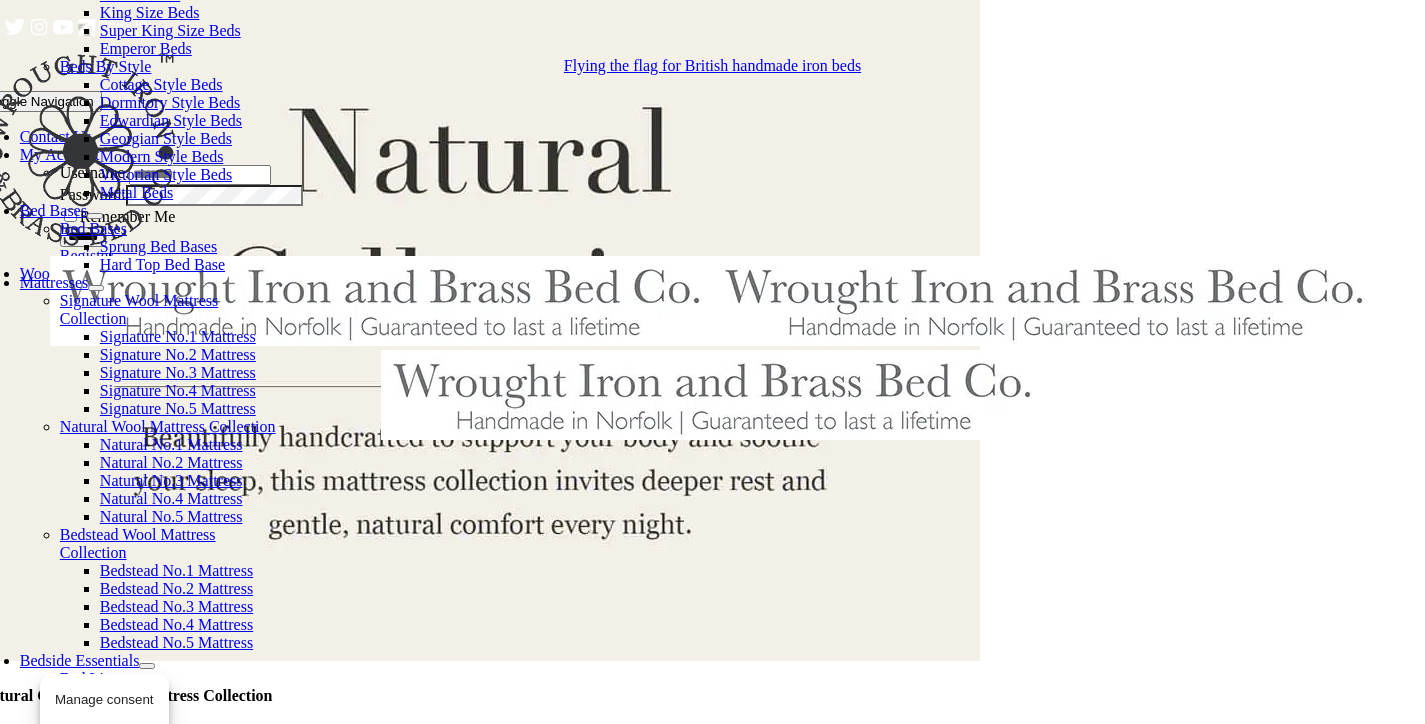 scroll, scrollTop: 54974, scrollLeft: 0, axis: vertical 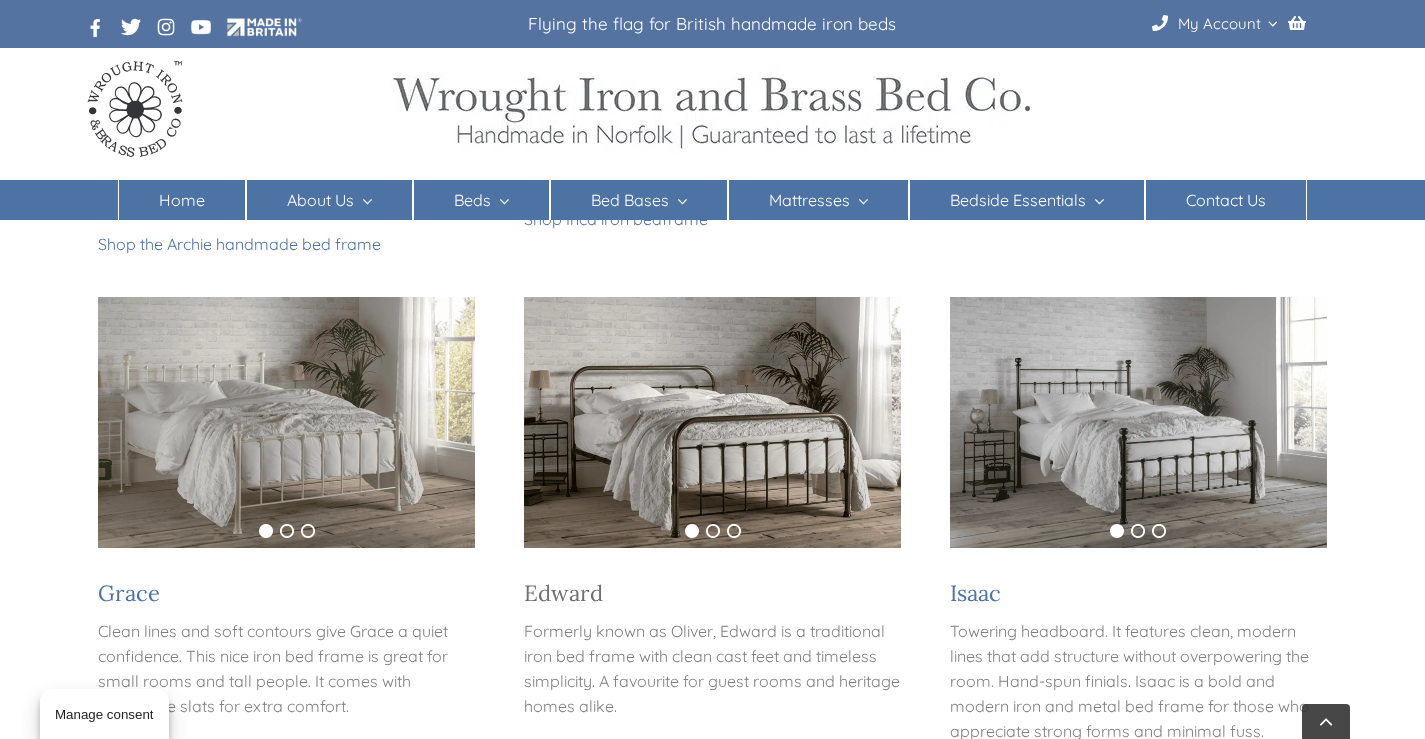 click on "Edward" at bounding box center [712, 593] 